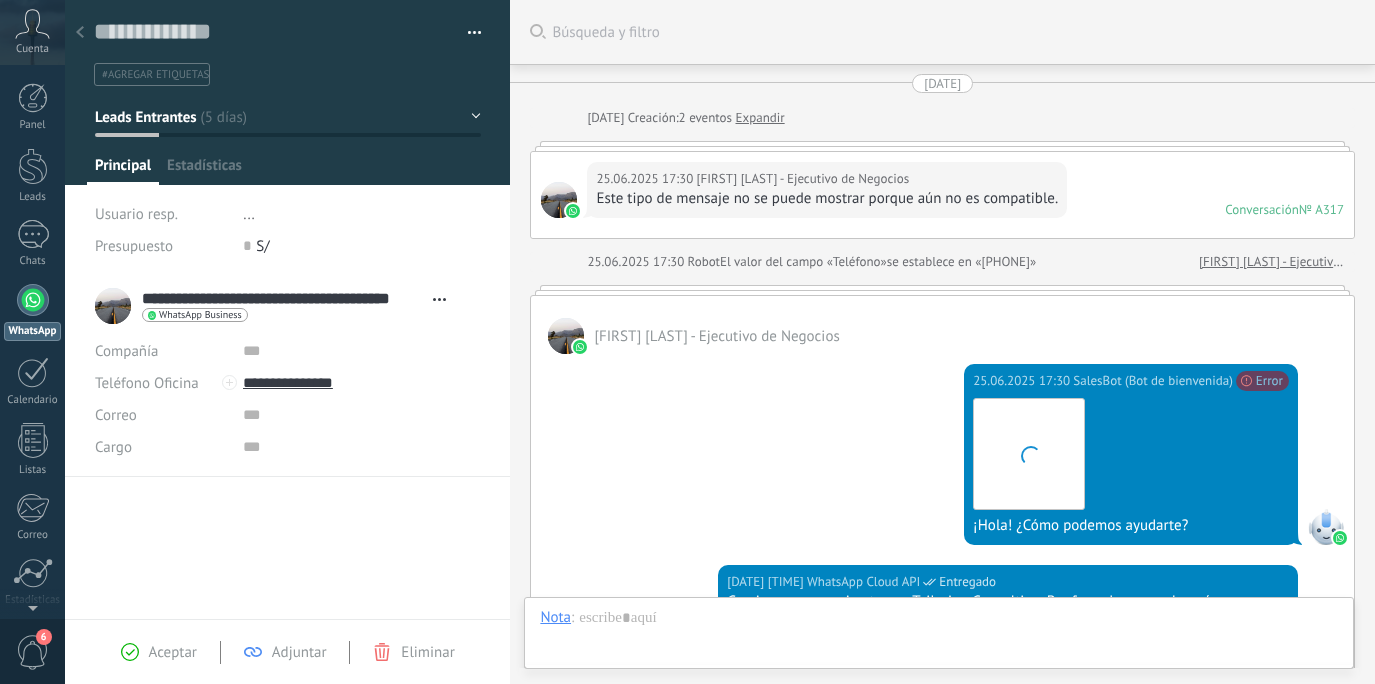 scroll, scrollTop: 0, scrollLeft: 0, axis: both 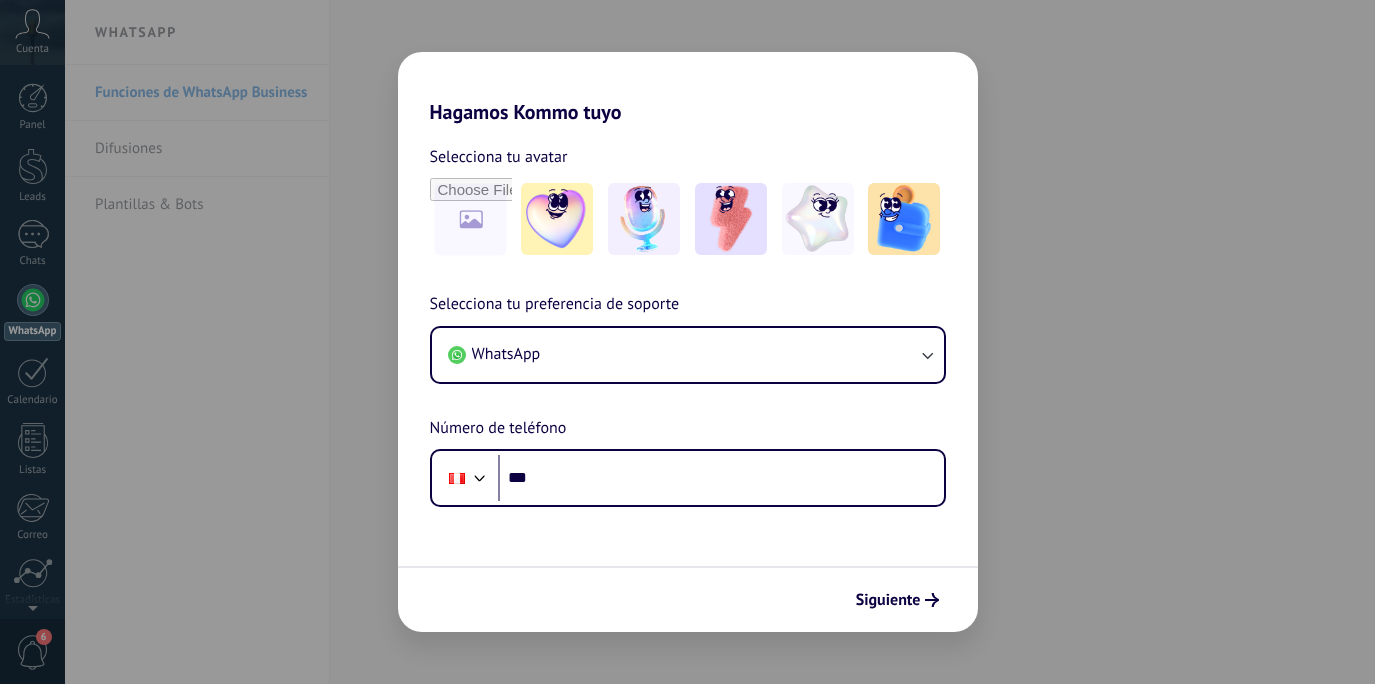 click on "Hagamos Kommo tuyo Selecciona tu avatar Selecciona tu preferencia de soporte WhatsApp Número de teléfono Phone [PHONE] Siguiente" at bounding box center [687, 342] 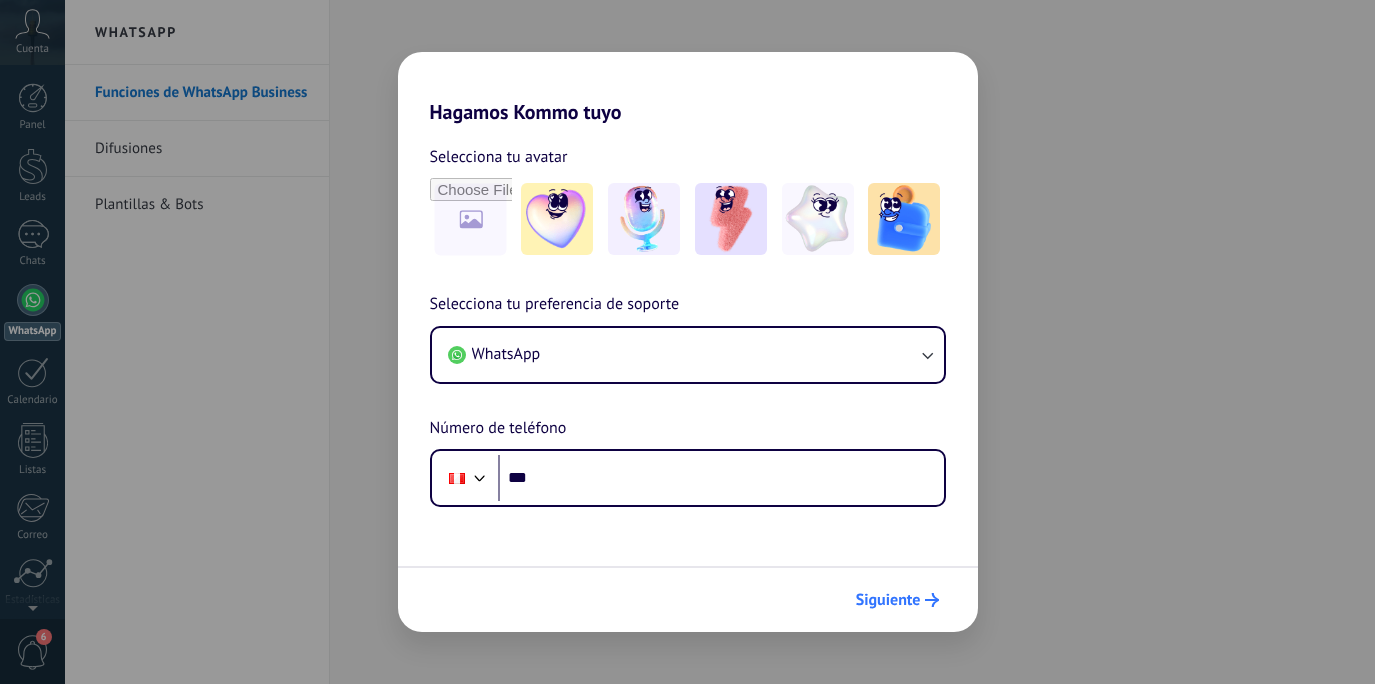 click on "Siguiente" at bounding box center [888, 600] 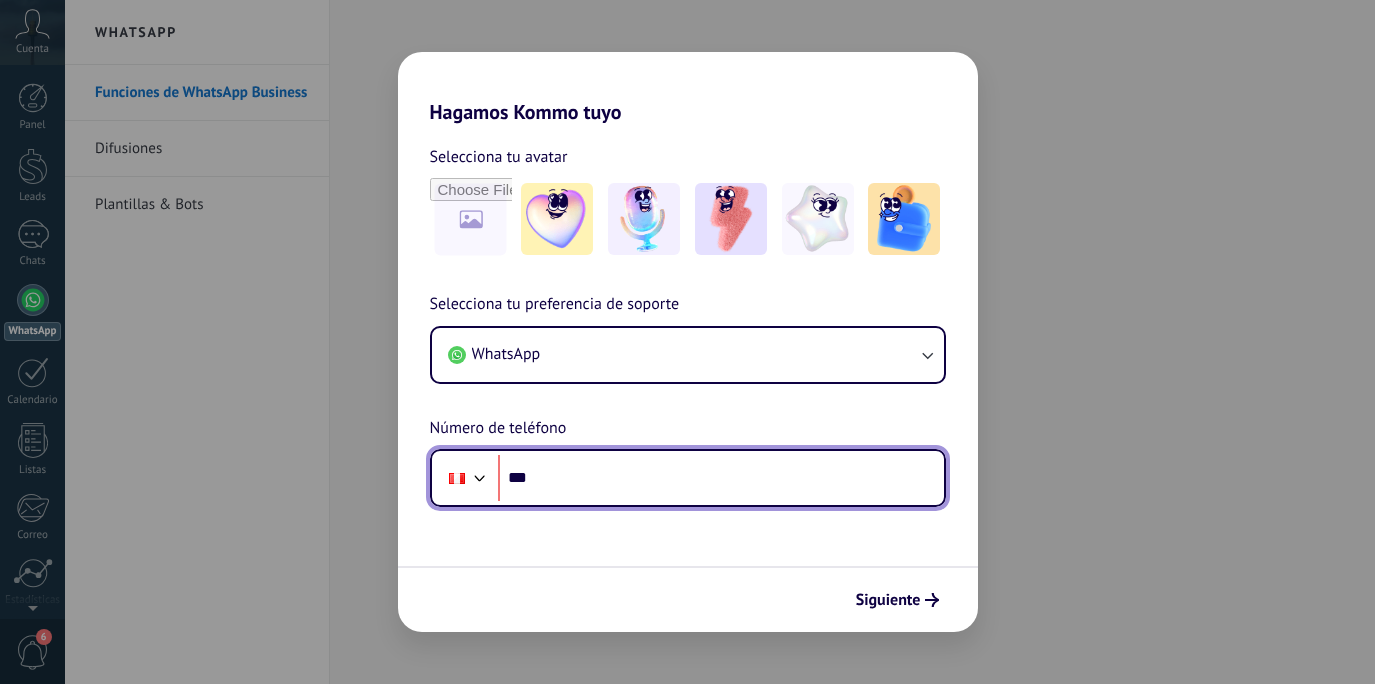 scroll, scrollTop: 0, scrollLeft: 0, axis: both 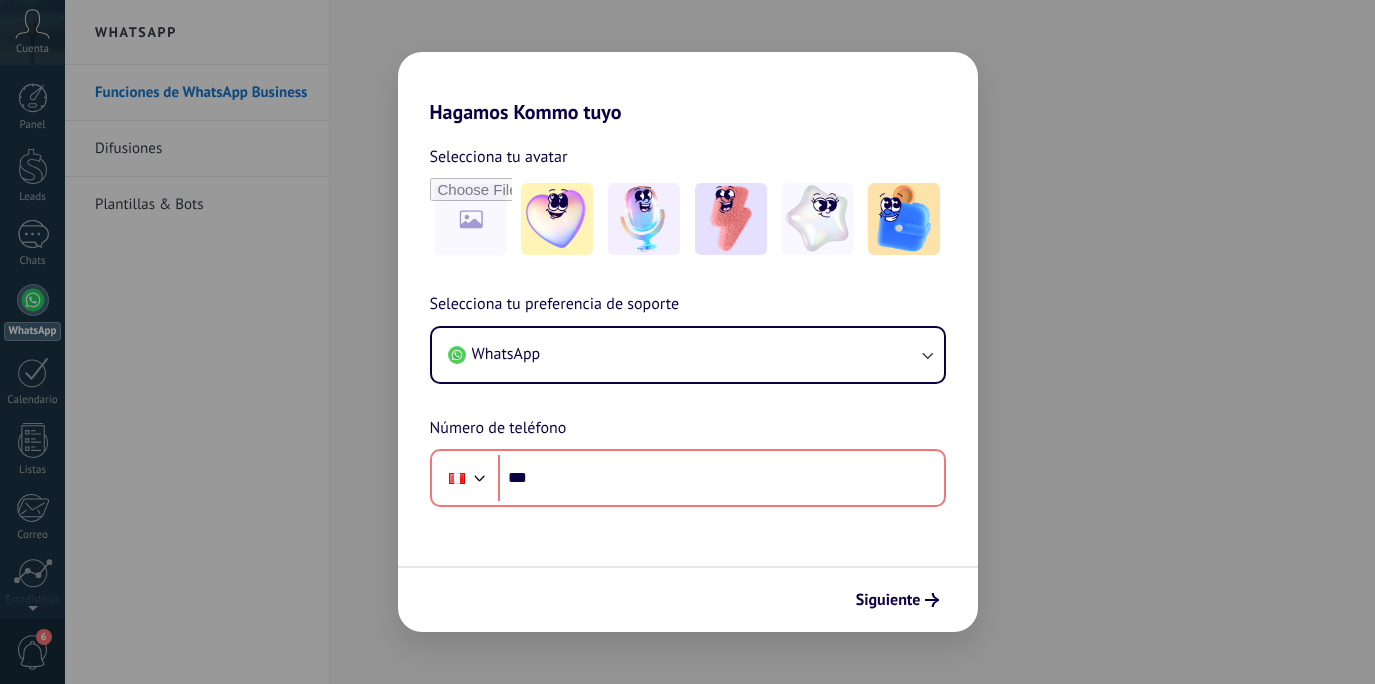 click on "Hagamos Kommo tuyo Selecciona tu avatar Selecciona tu preferencia de soporte WhatsApp Número de teléfono Phone [PHONE] Siguiente" at bounding box center [687, 342] 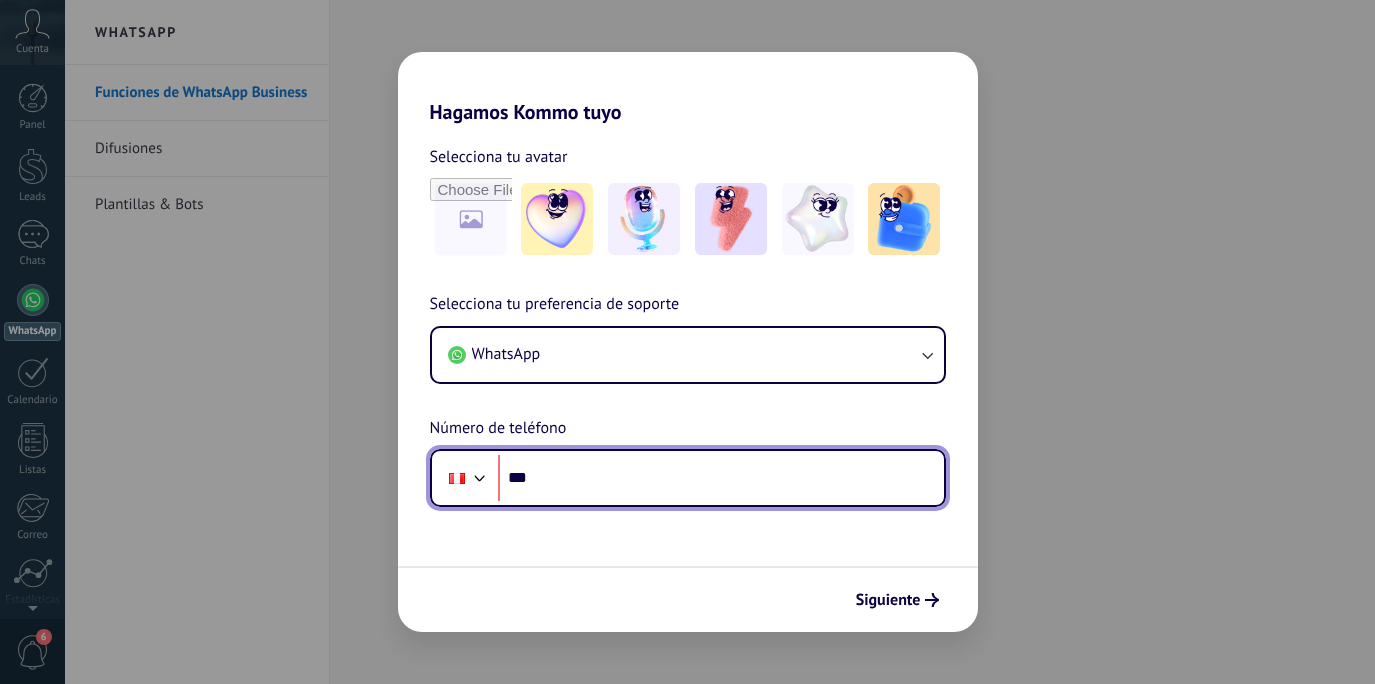 click on "***" at bounding box center [721, 478] 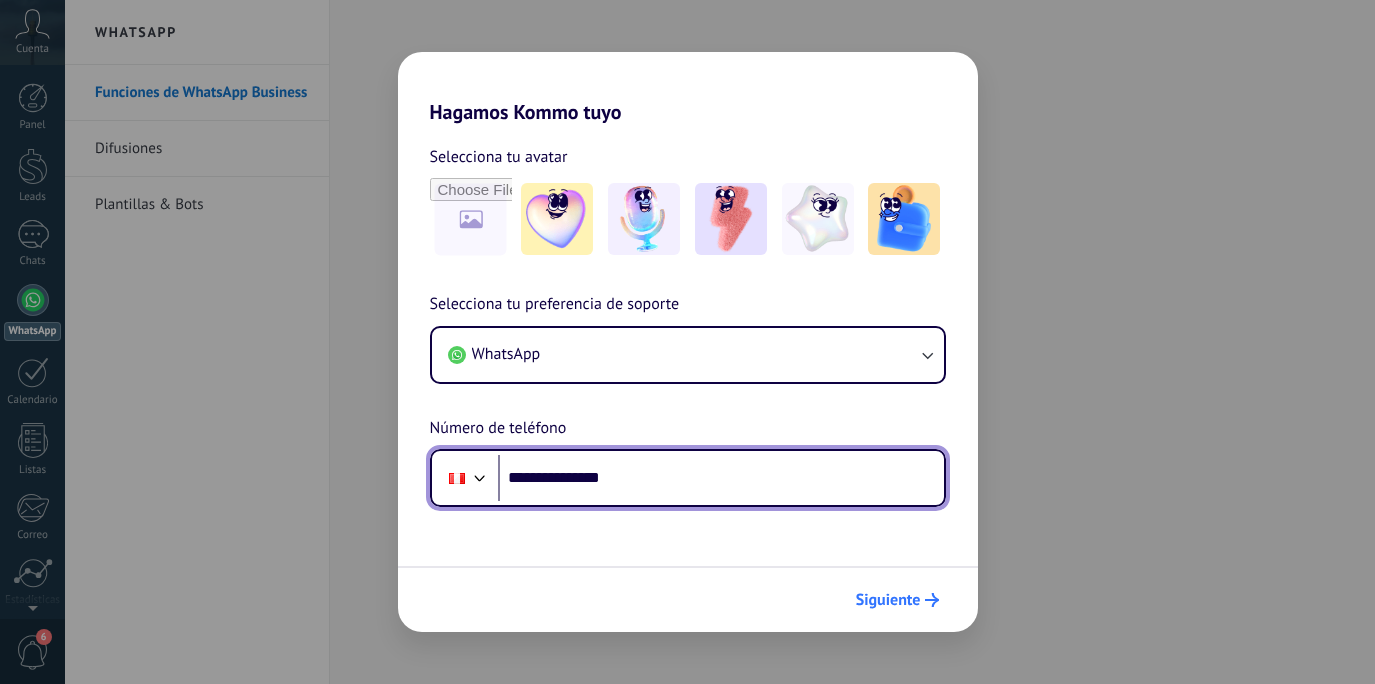 type on "**********" 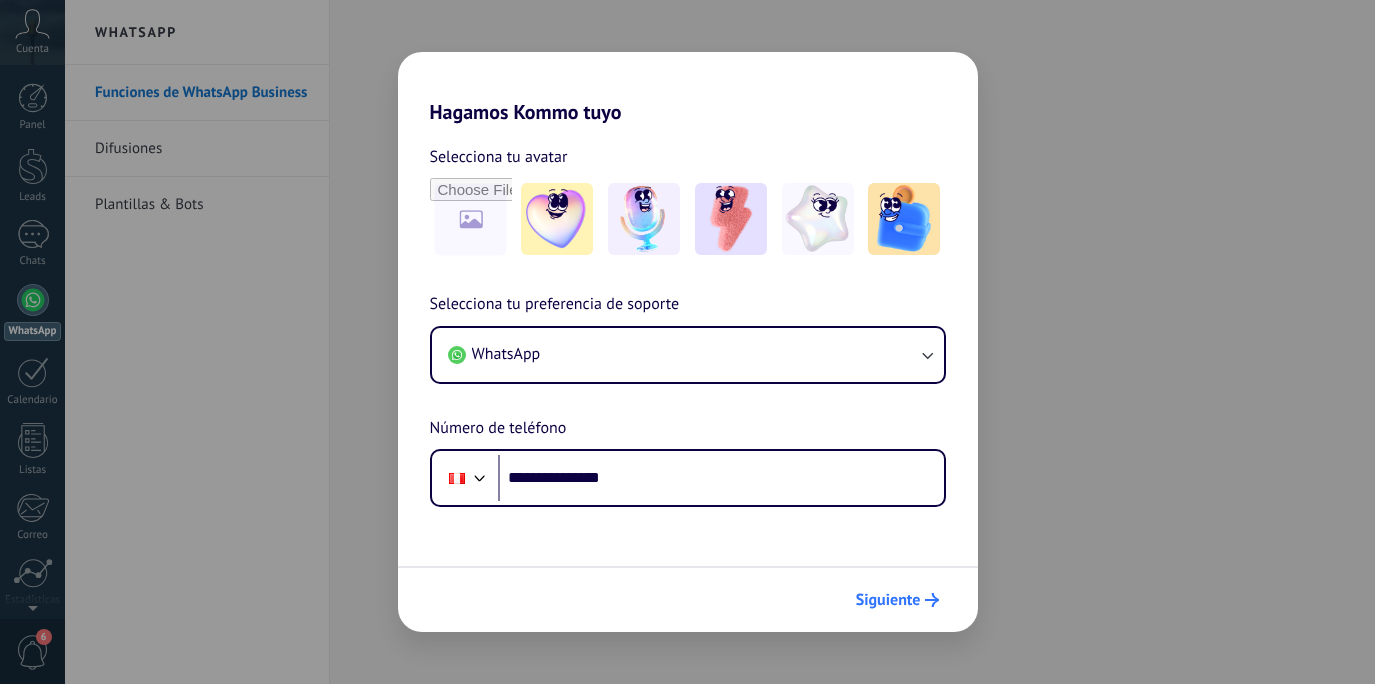 click on "Siguiente" at bounding box center [897, 600] 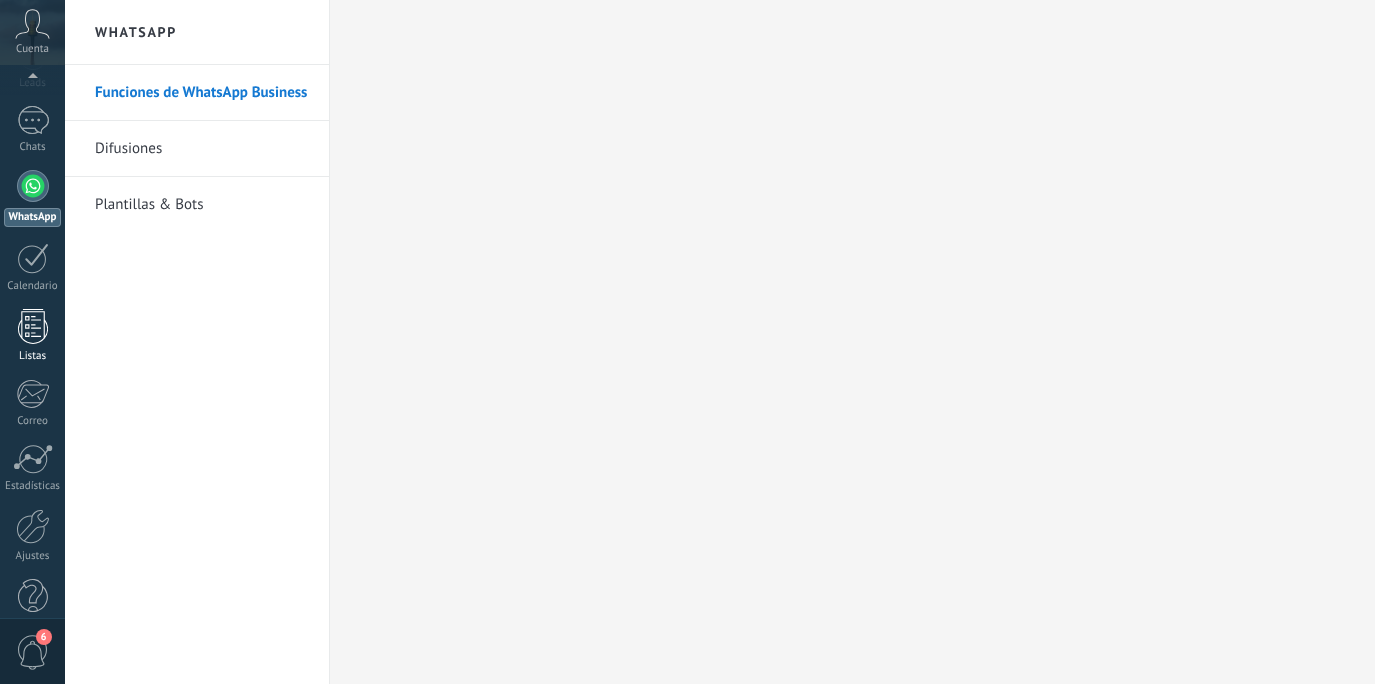 scroll, scrollTop: 148, scrollLeft: 0, axis: vertical 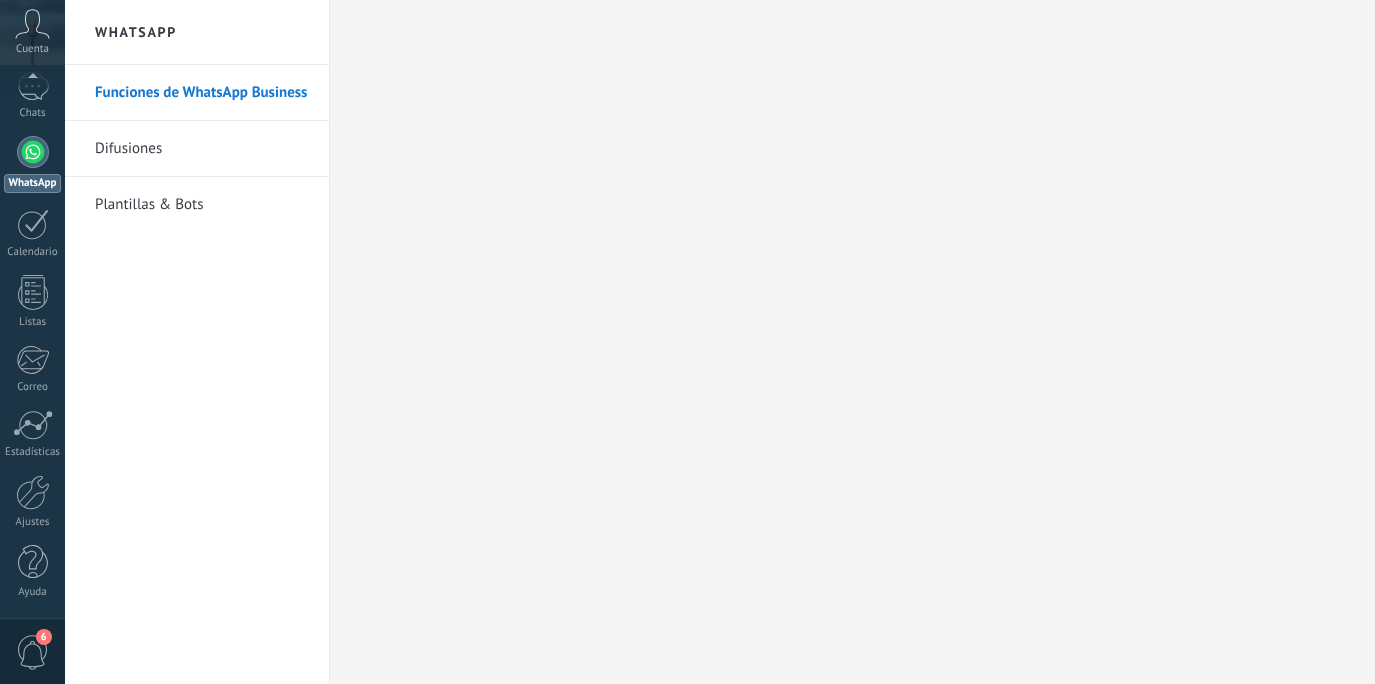 click on "6" at bounding box center [44, 637] 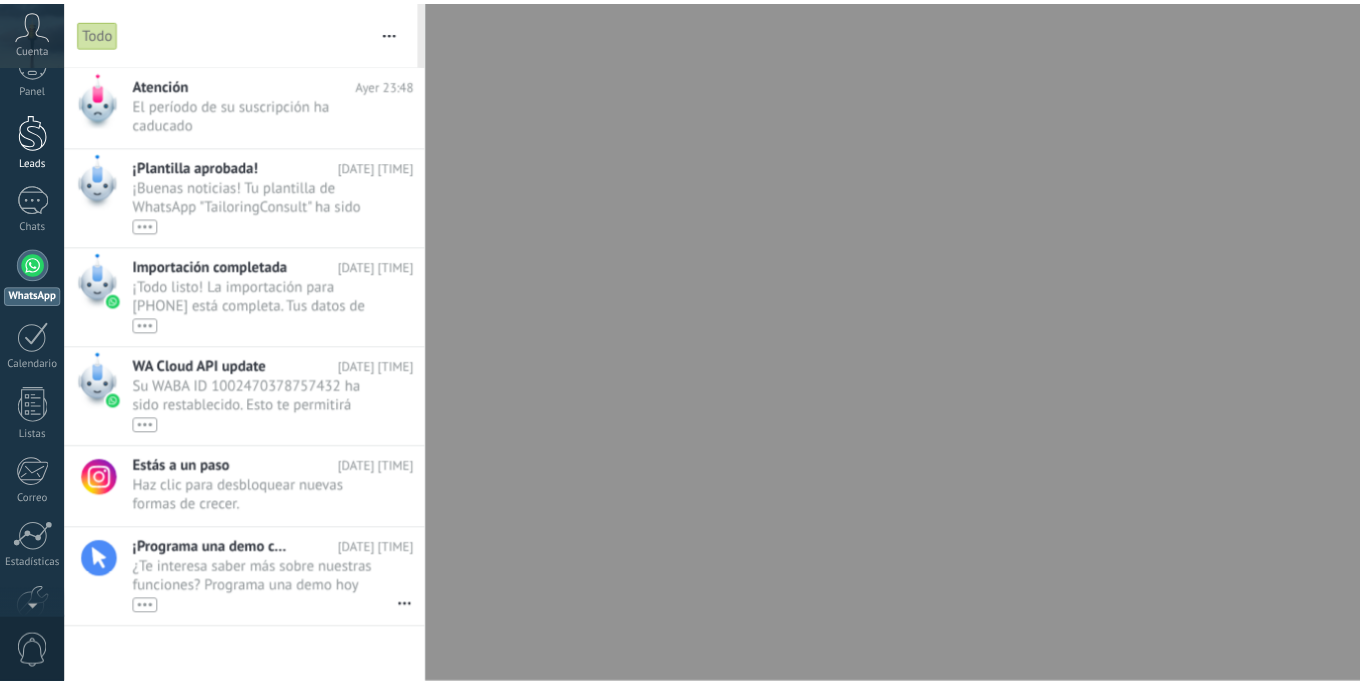 scroll, scrollTop: 0, scrollLeft: 0, axis: both 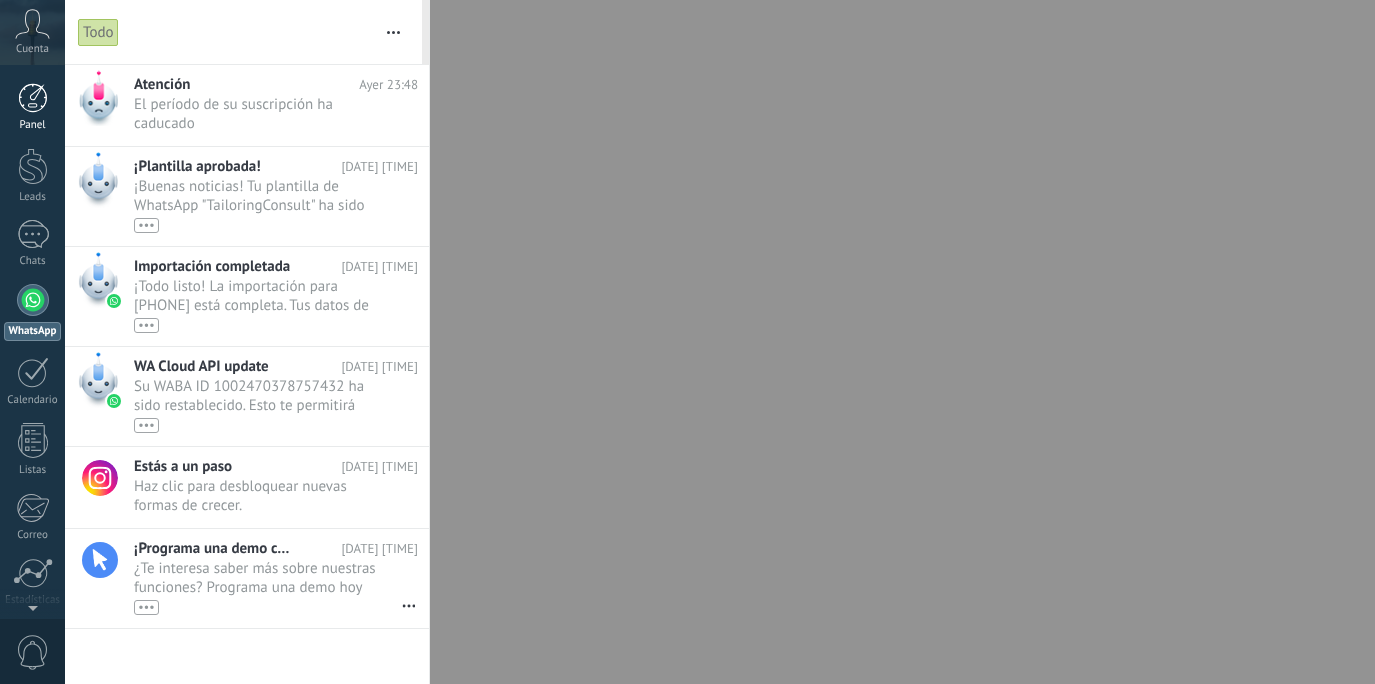 click at bounding box center [33, 98] 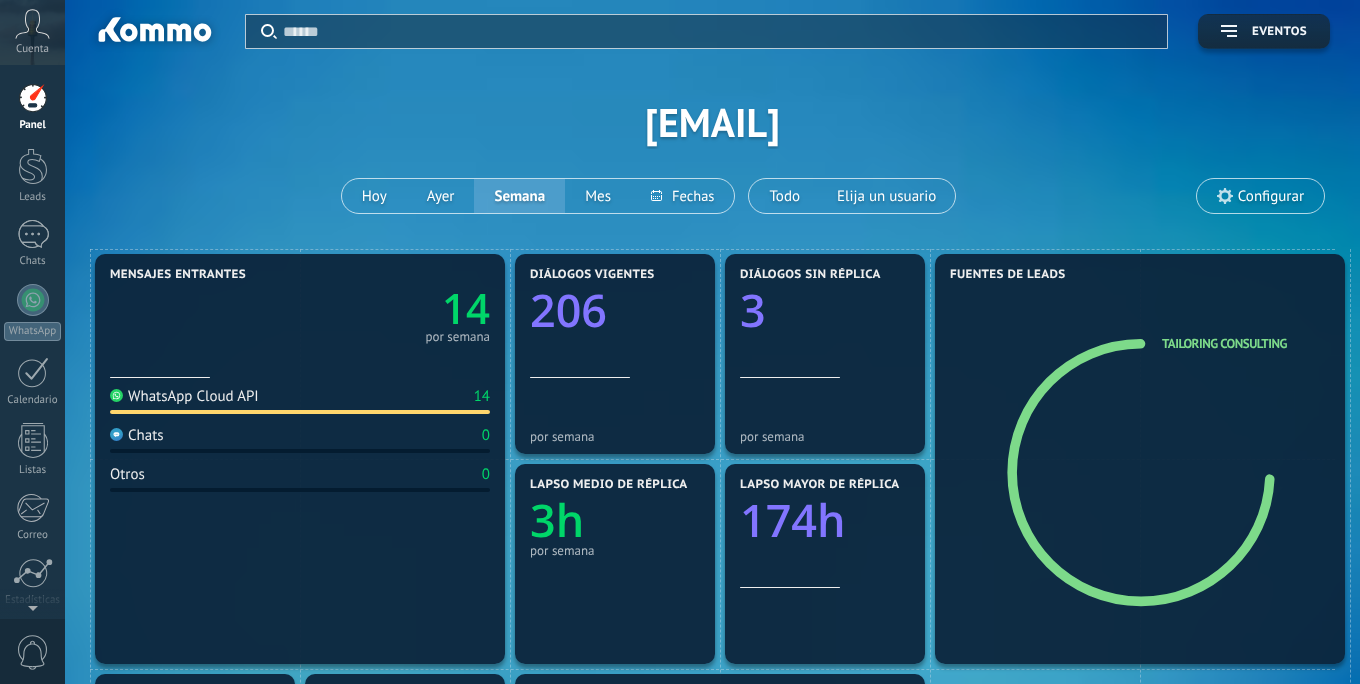 scroll, scrollTop: 0, scrollLeft: 0, axis: both 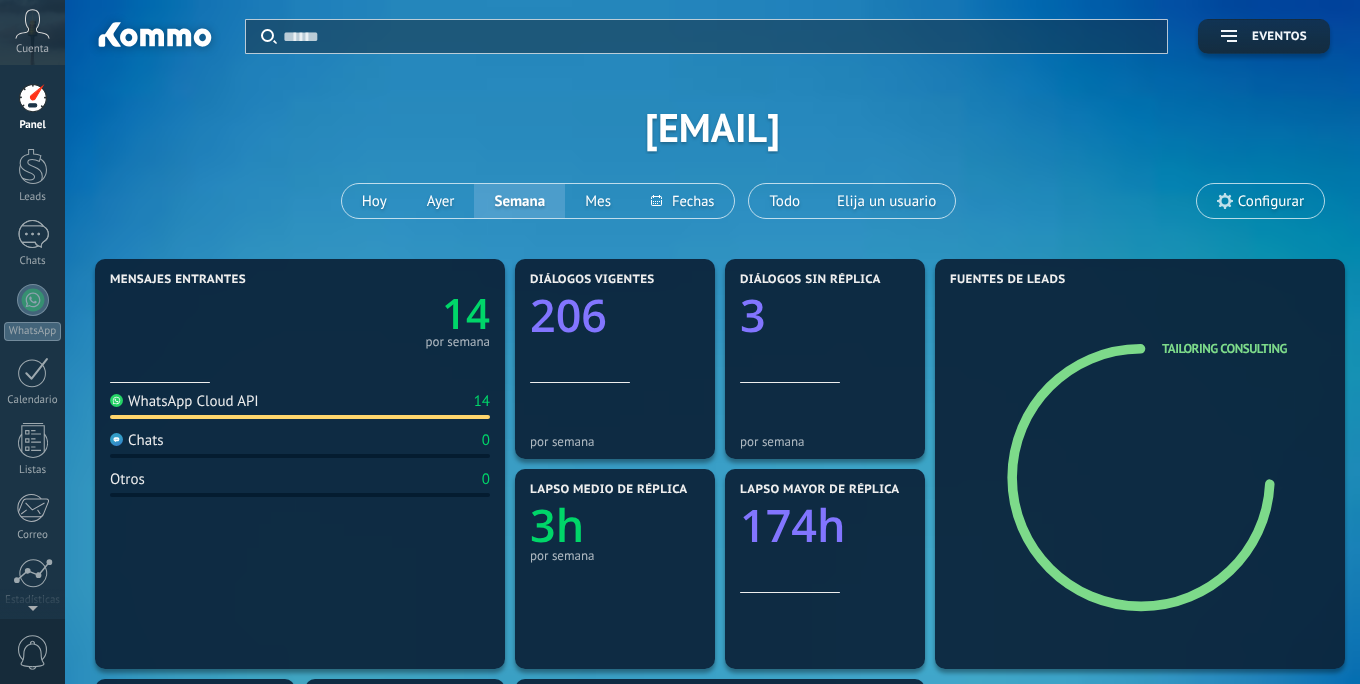click on "Cuenta" at bounding box center [32, 32] 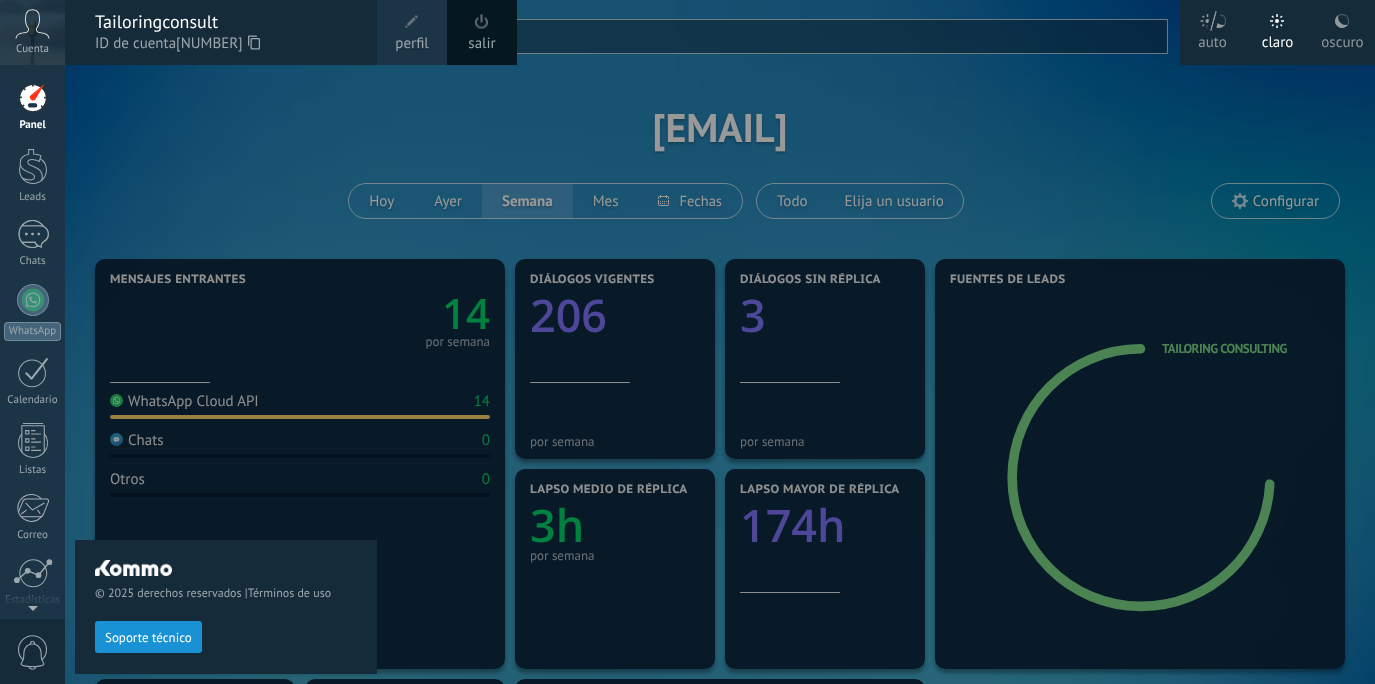 click on "perfil" at bounding box center (411, 44) 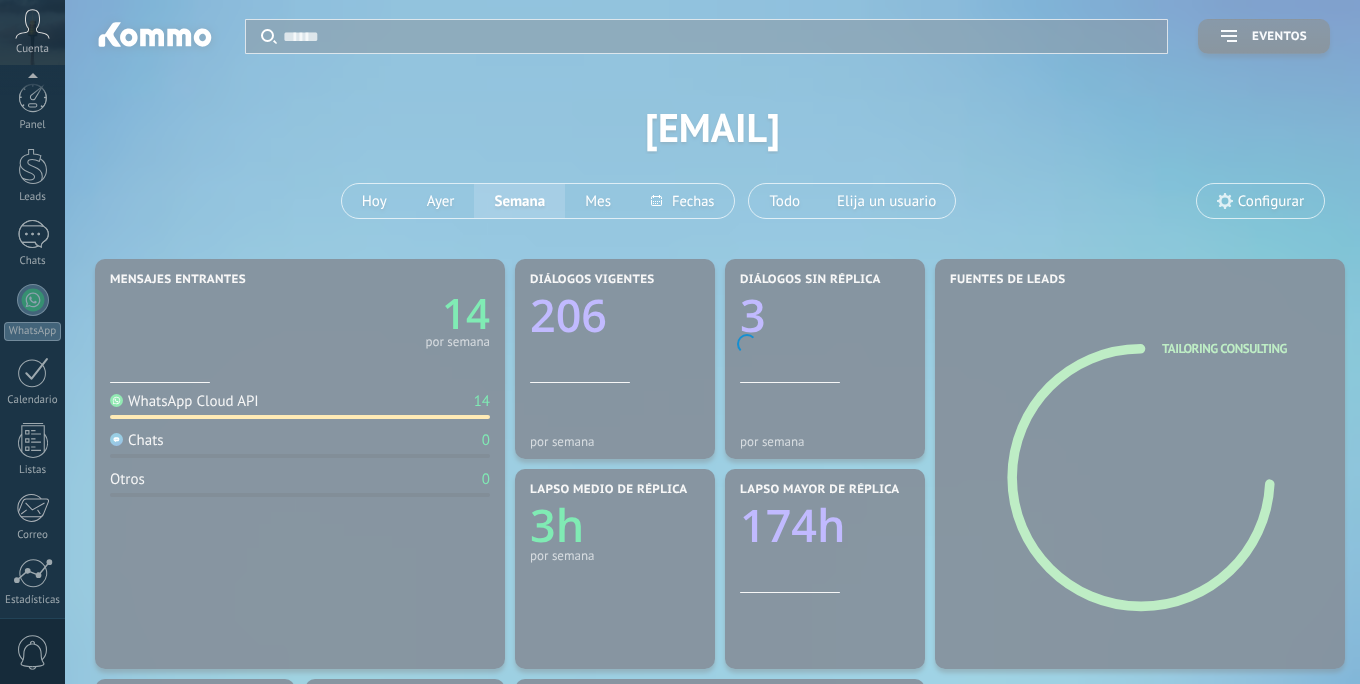 scroll, scrollTop: 148, scrollLeft: 0, axis: vertical 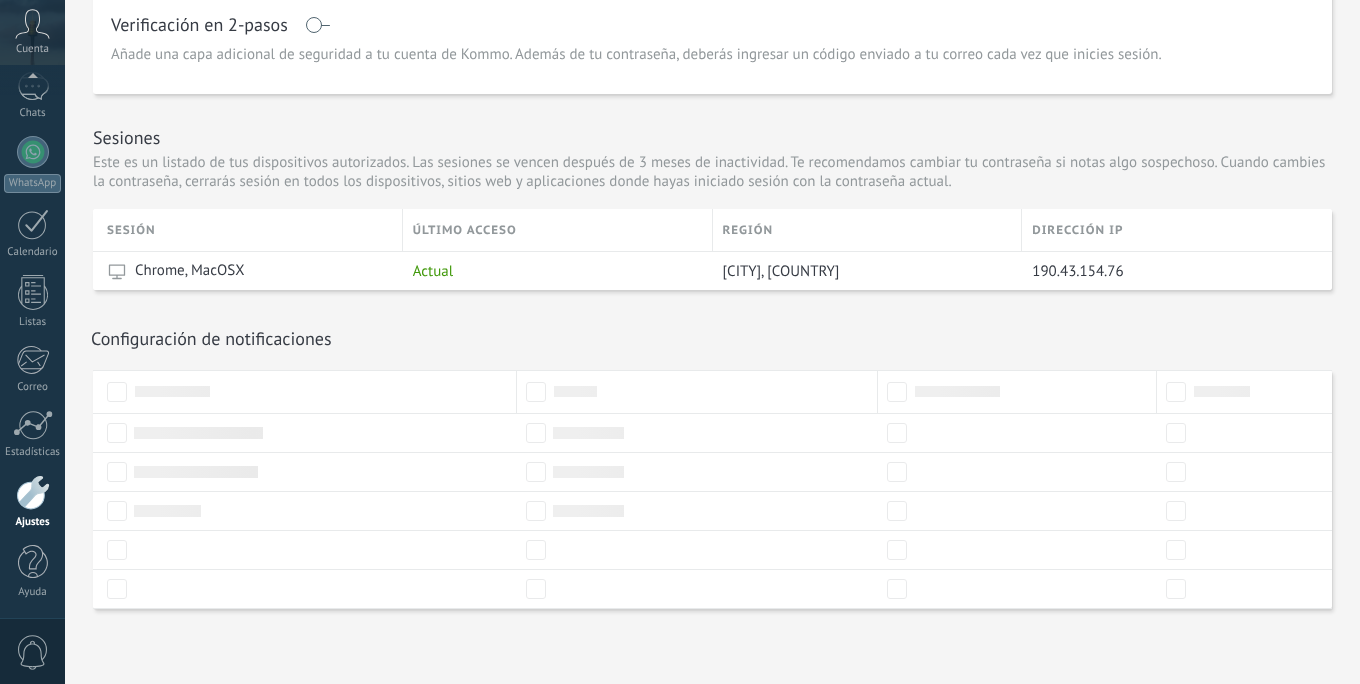 click on "0" at bounding box center (33, 652) 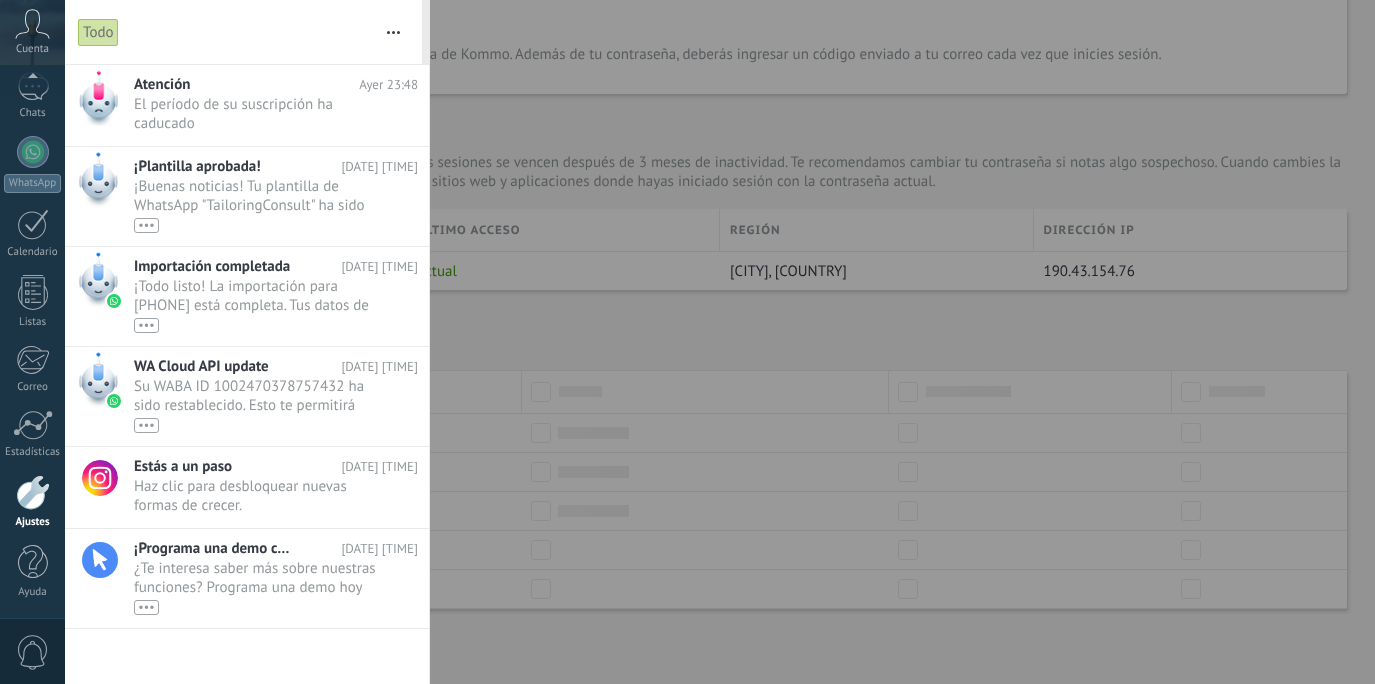 click at bounding box center (33, 492) 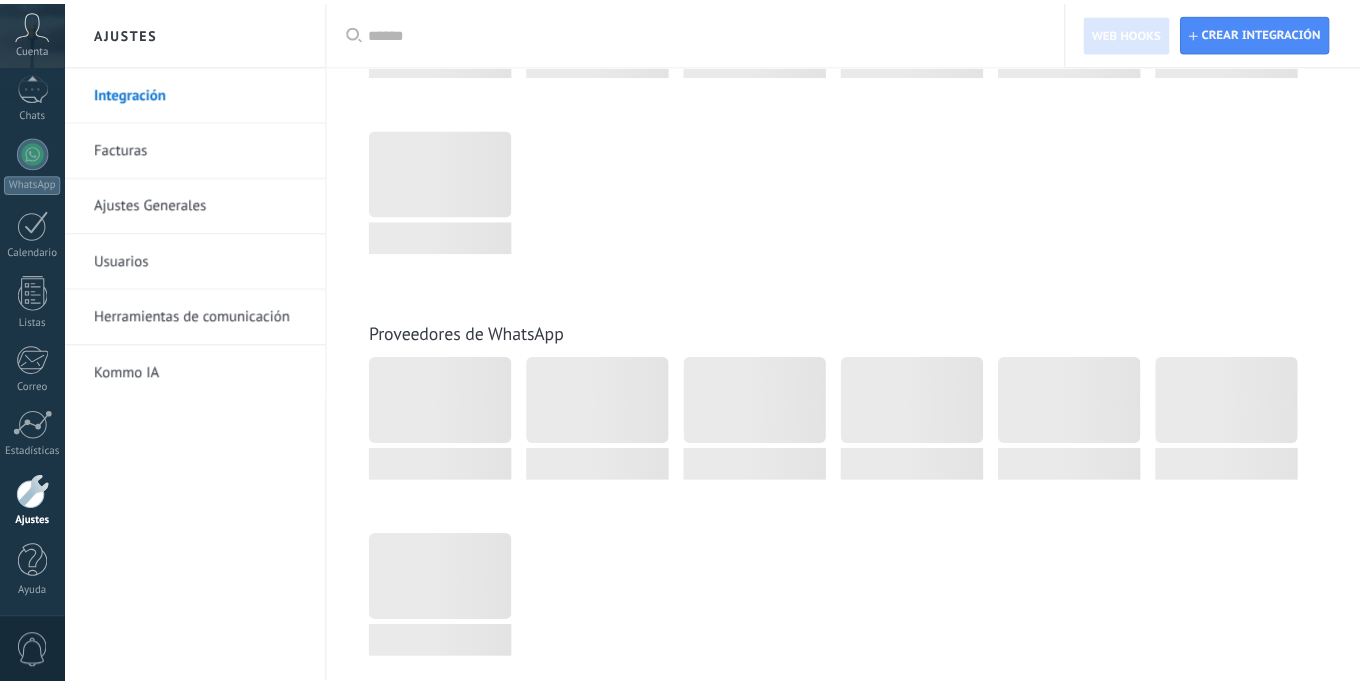 scroll, scrollTop: 0, scrollLeft: 0, axis: both 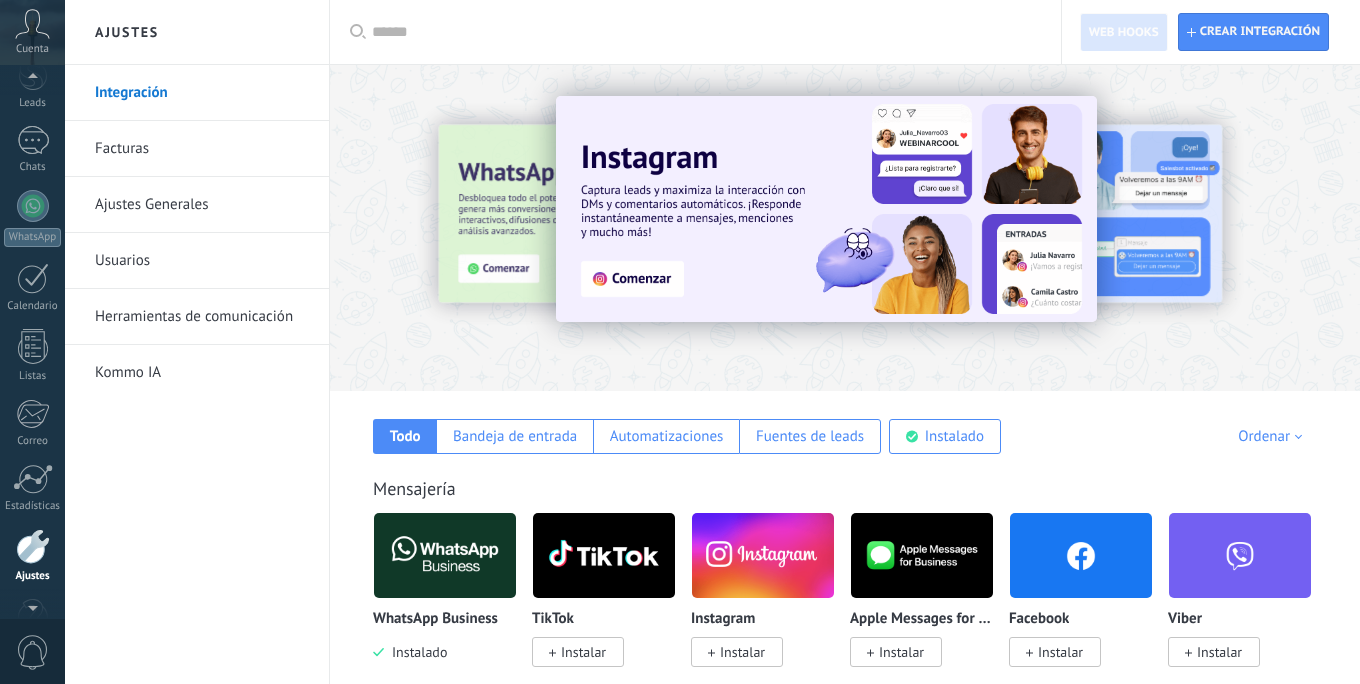 click on "Cuenta" at bounding box center [32, 49] 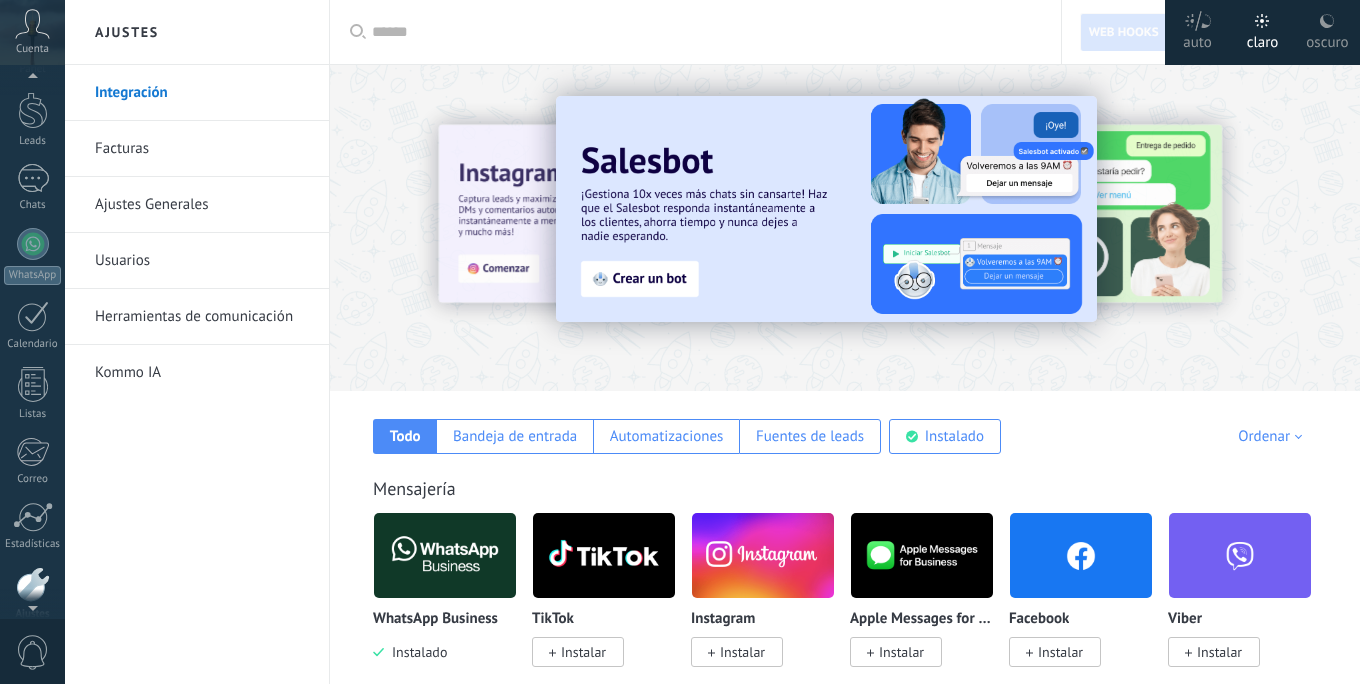 scroll, scrollTop: 0, scrollLeft: 0, axis: both 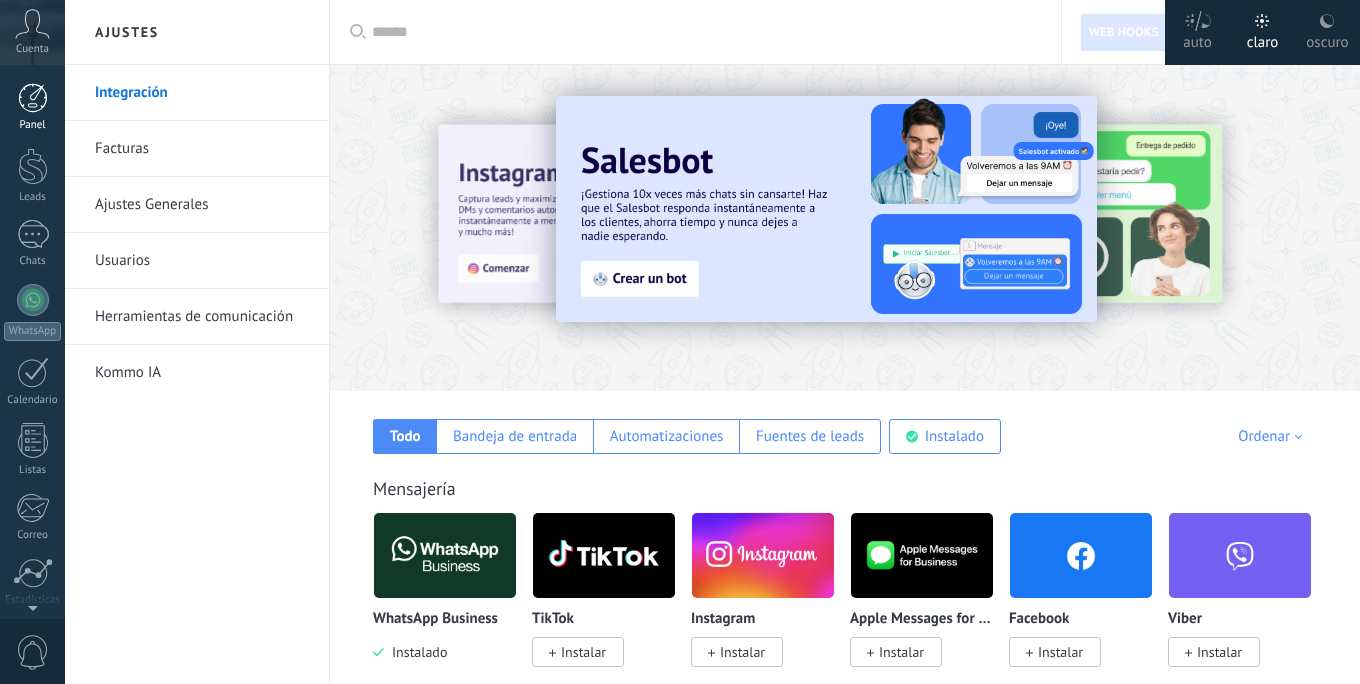 click at bounding box center [33, 98] 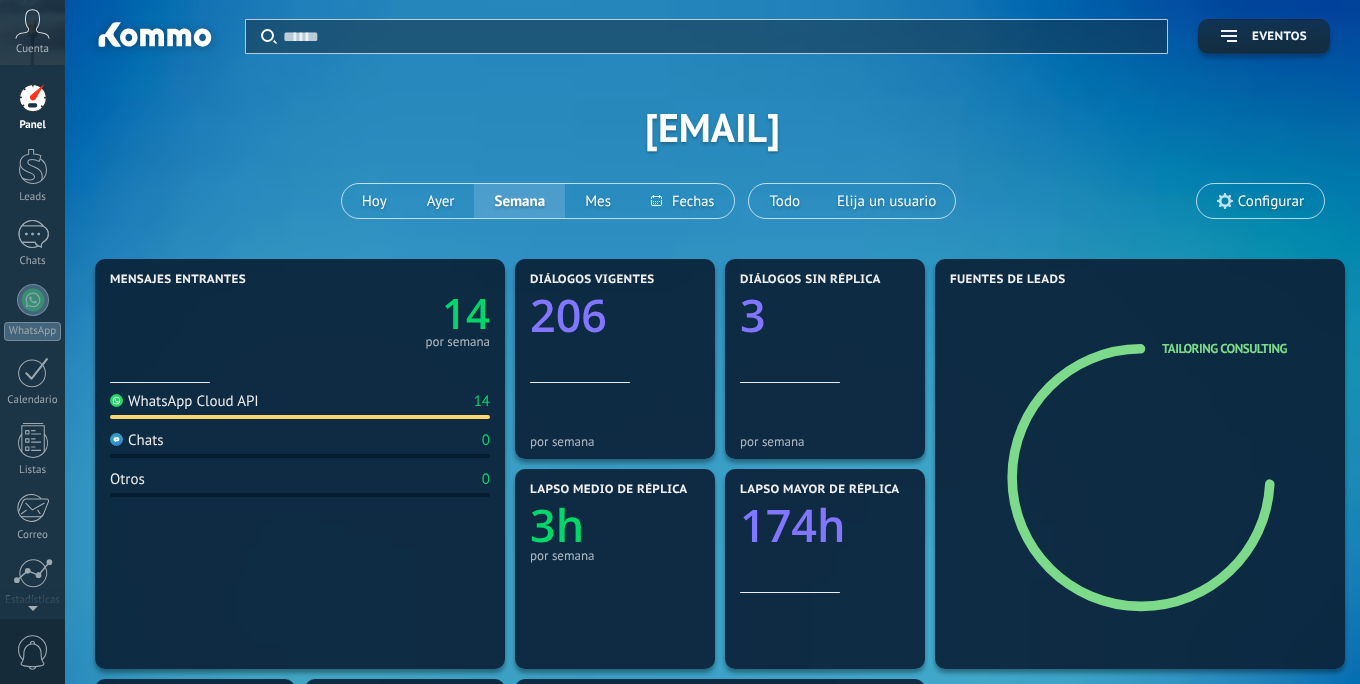click on "Configurar" at bounding box center (1260, 201) 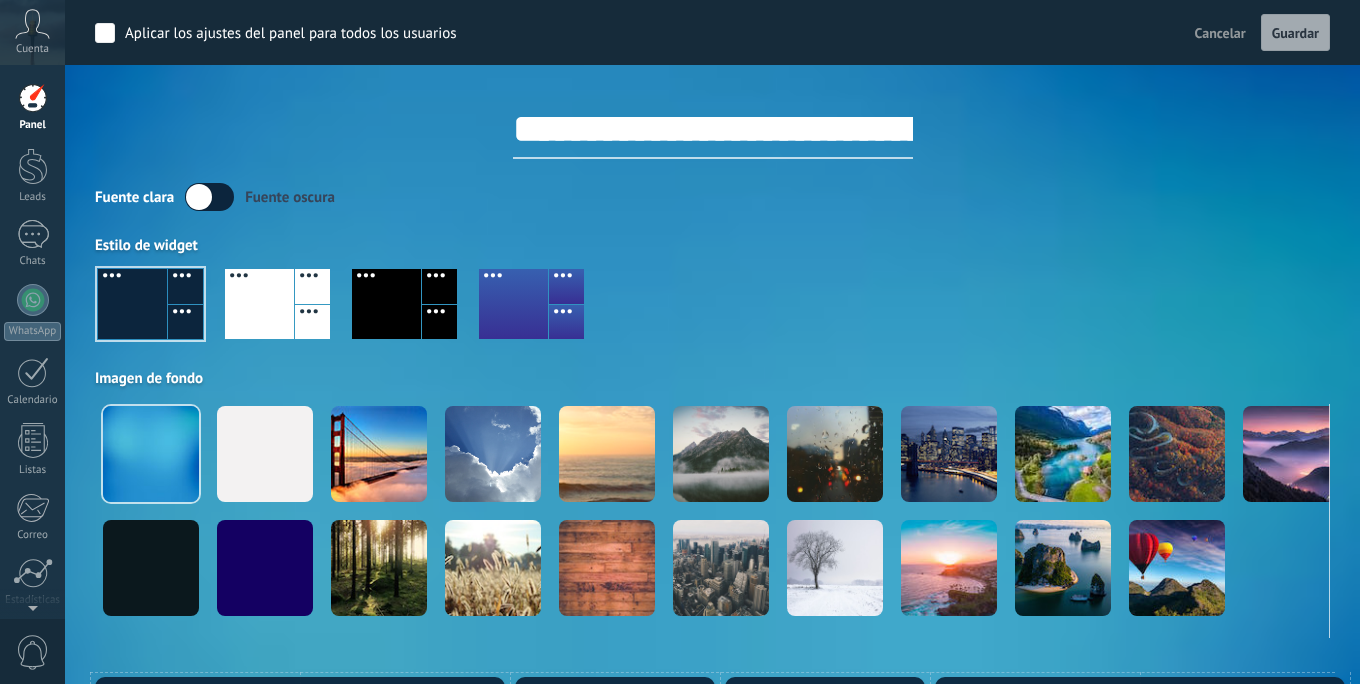 click on "Fuente clara Fuente oscura" at bounding box center (712, 197) 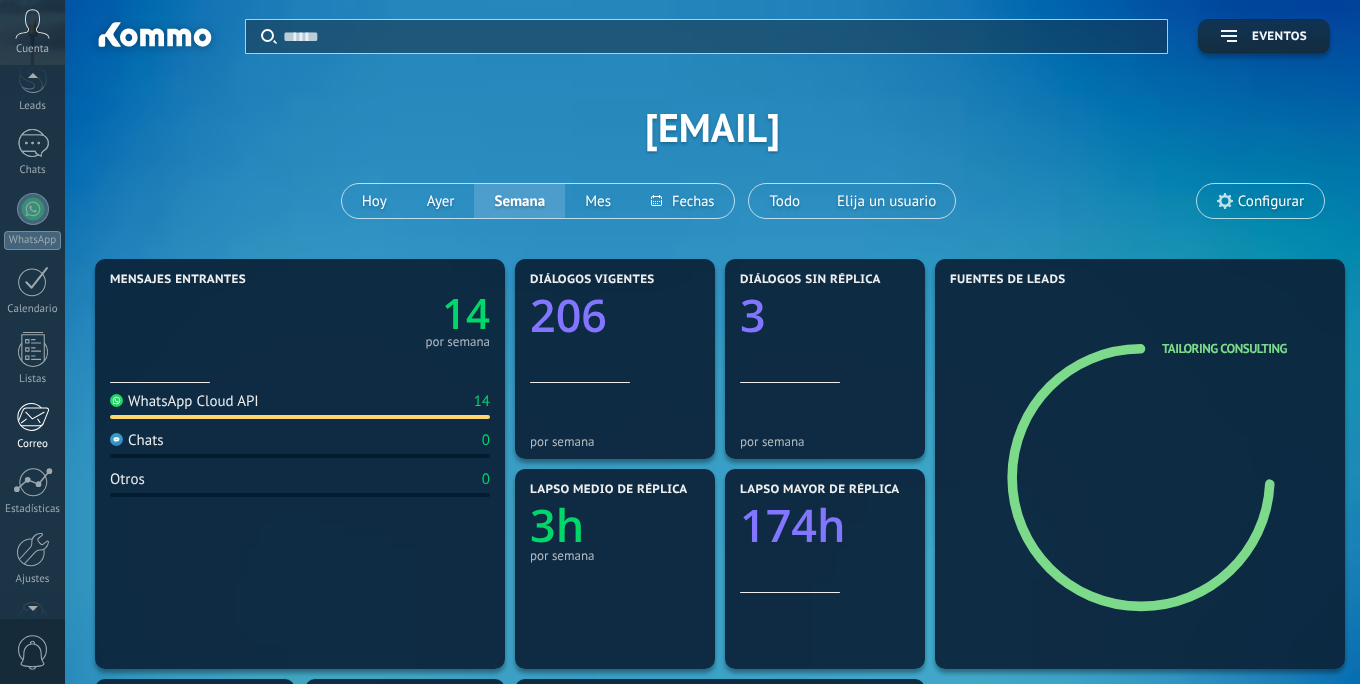 scroll, scrollTop: 148, scrollLeft: 0, axis: vertical 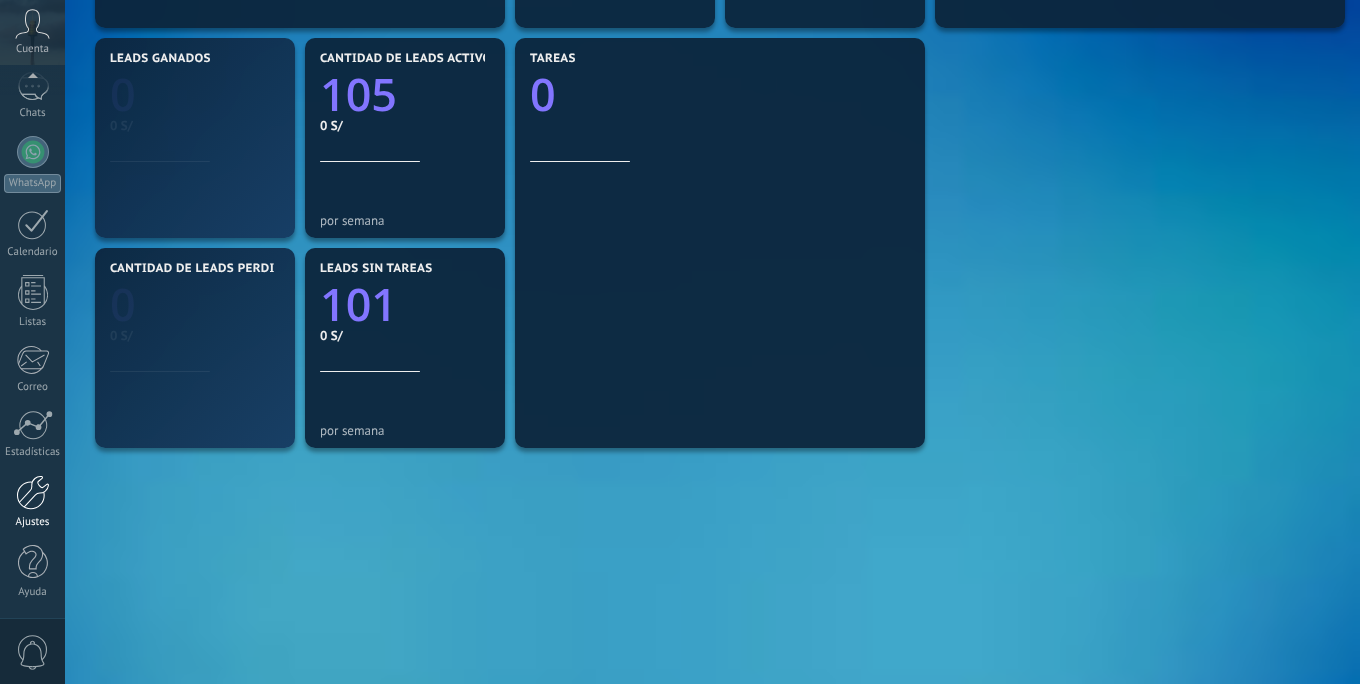 click at bounding box center [33, 492] 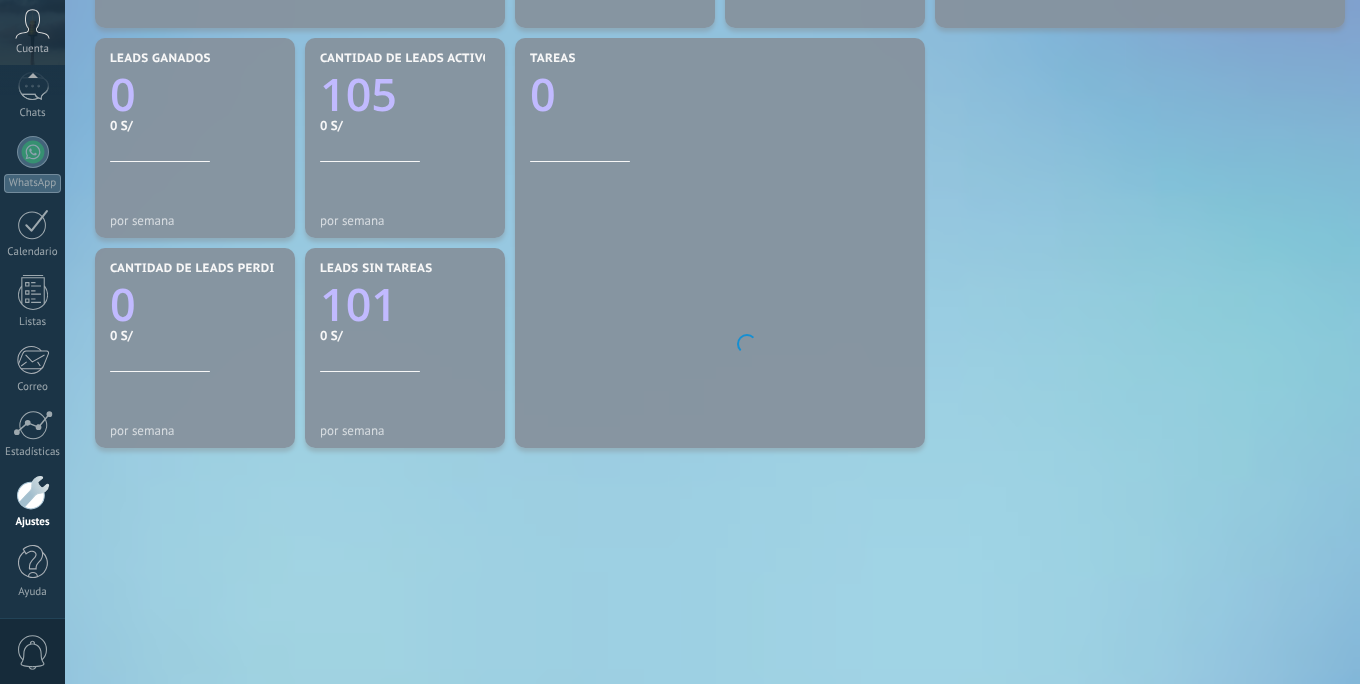 scroll, scrollTop: 0, scrollLeft: 0, axis: both 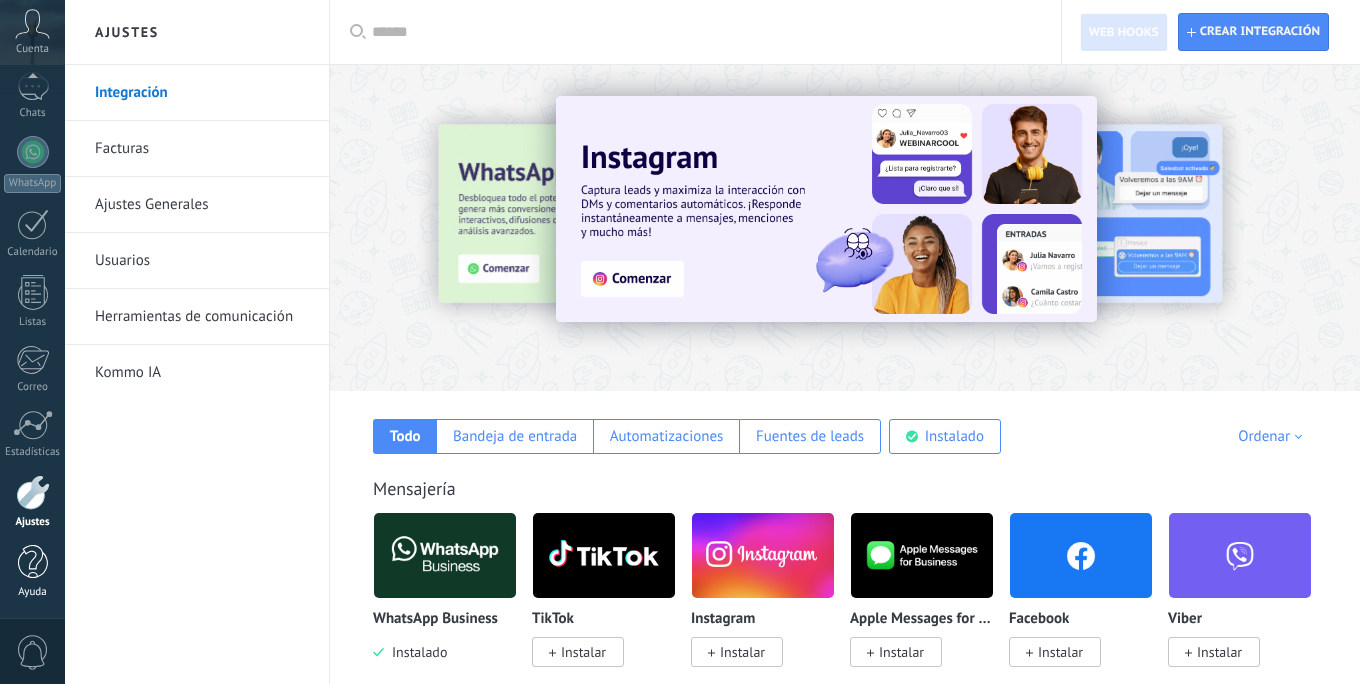 click at bounding box center [33, 562] 